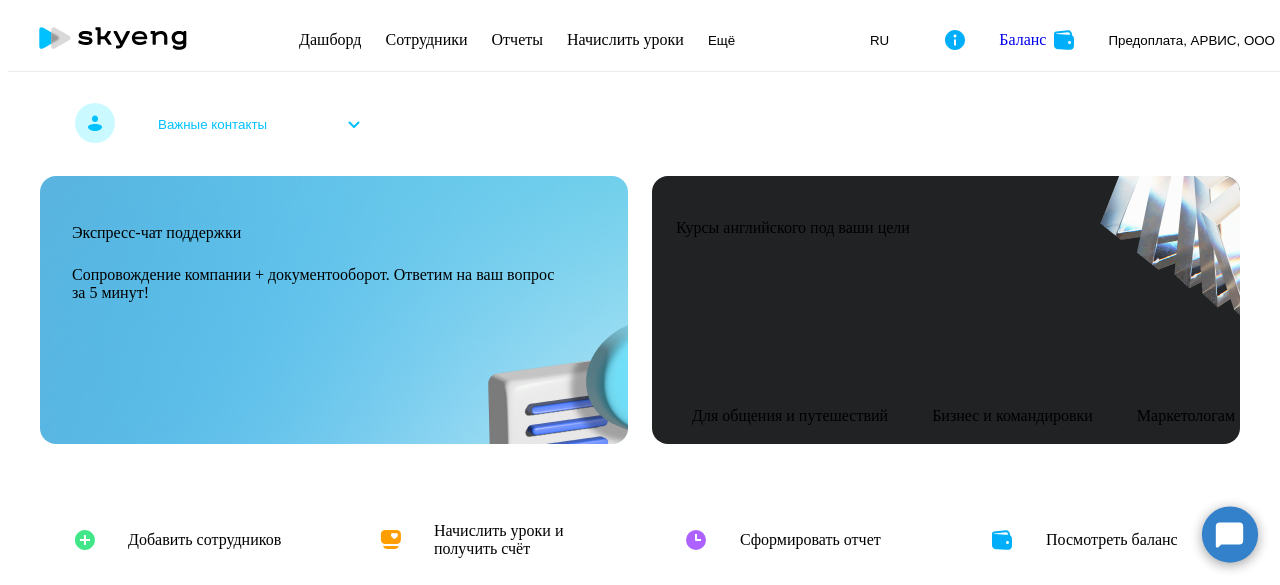 scroll, scrollTop: 0, scrollLeft: 0, axis: both 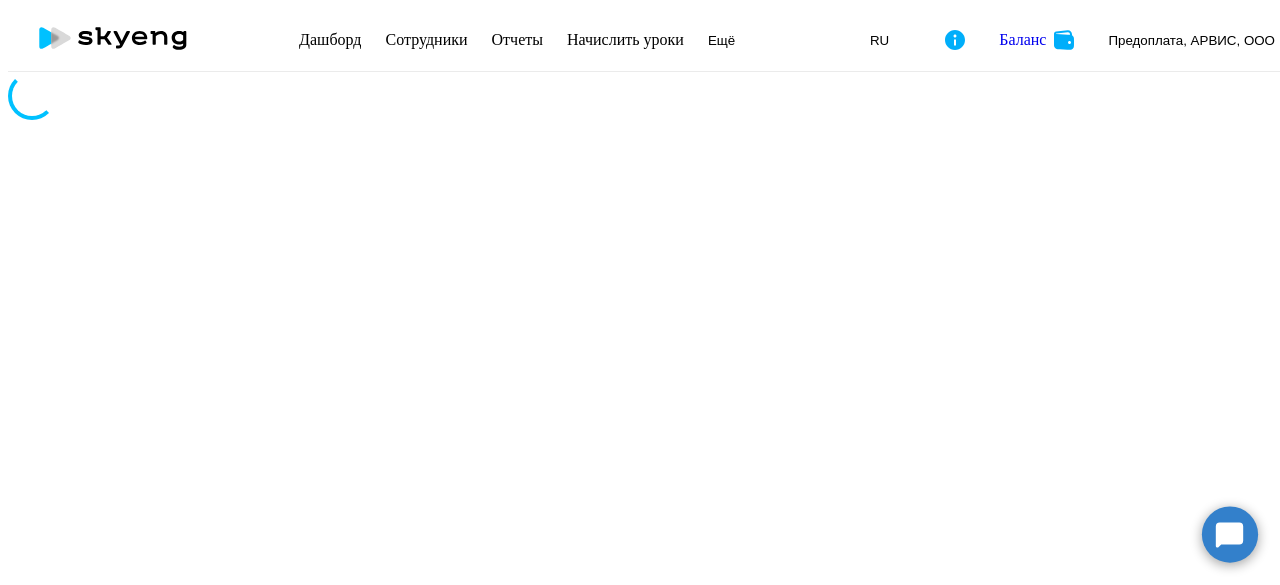 select on "30" 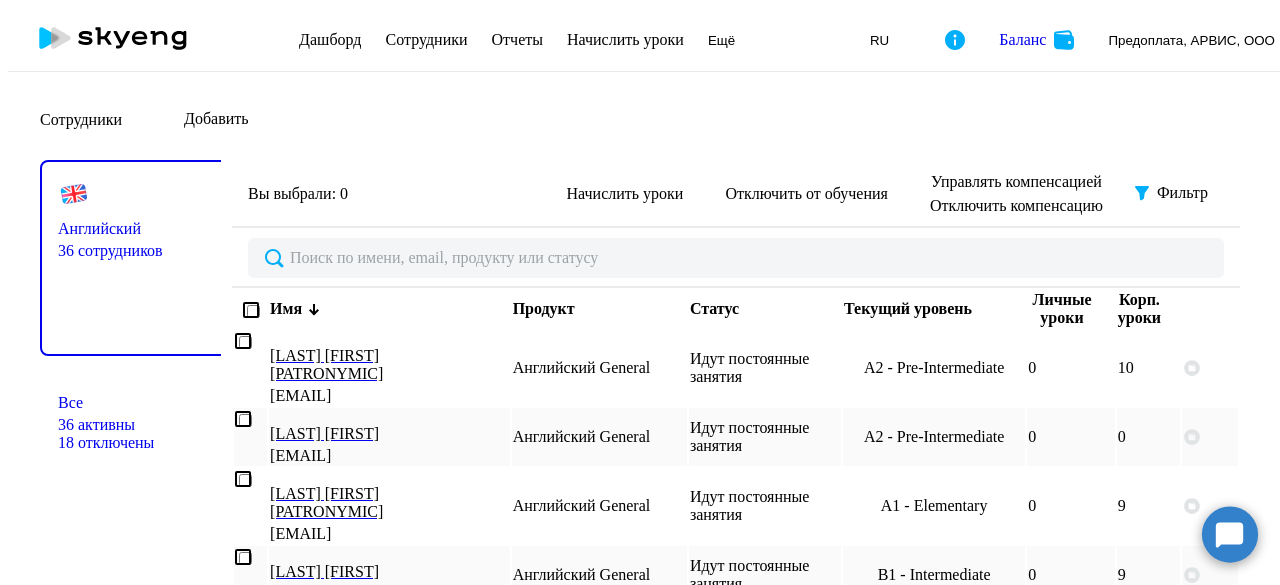 scroll, scrollTop: 54, scrollLeft: 0, axis: vertical 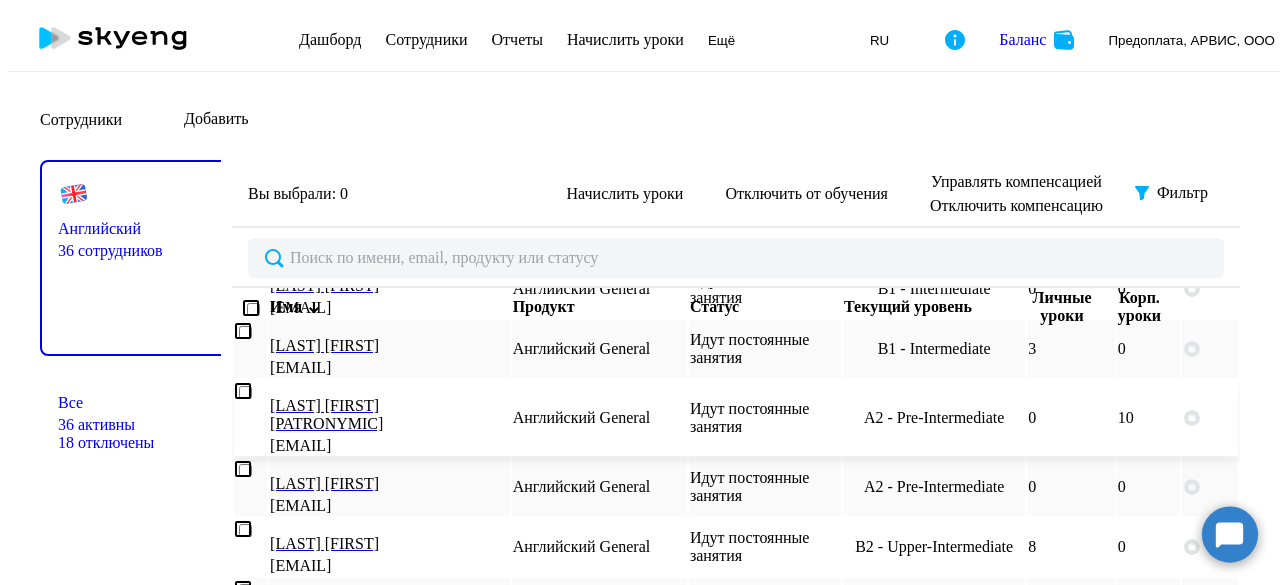 click on "[LAST] [FIRST] [MIDDLE]" 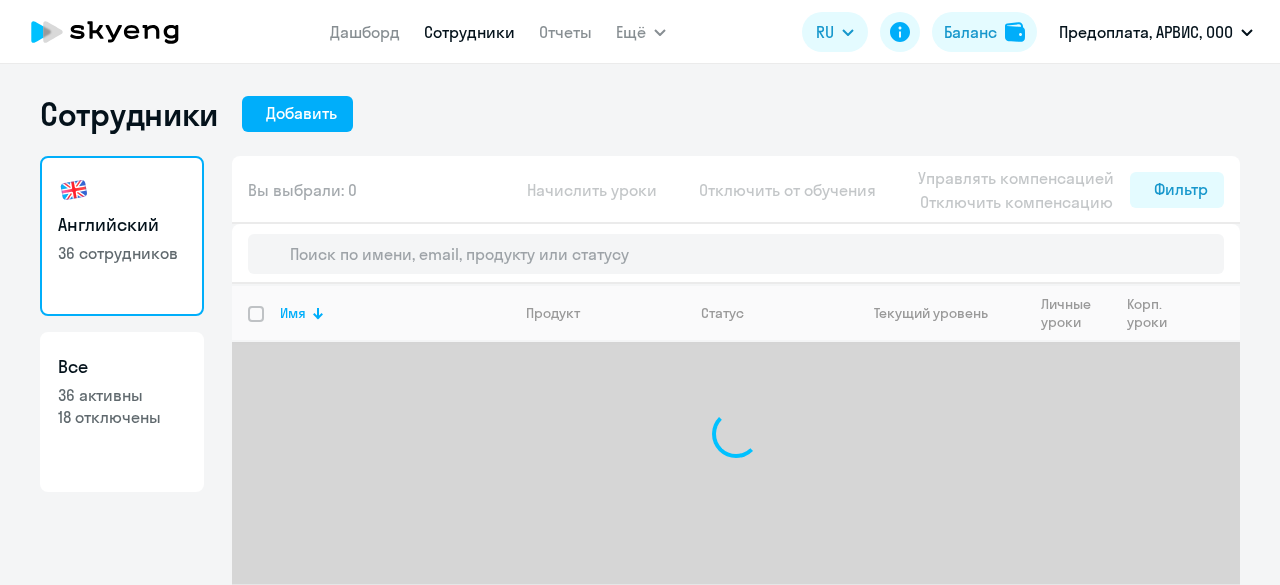 select on "30" 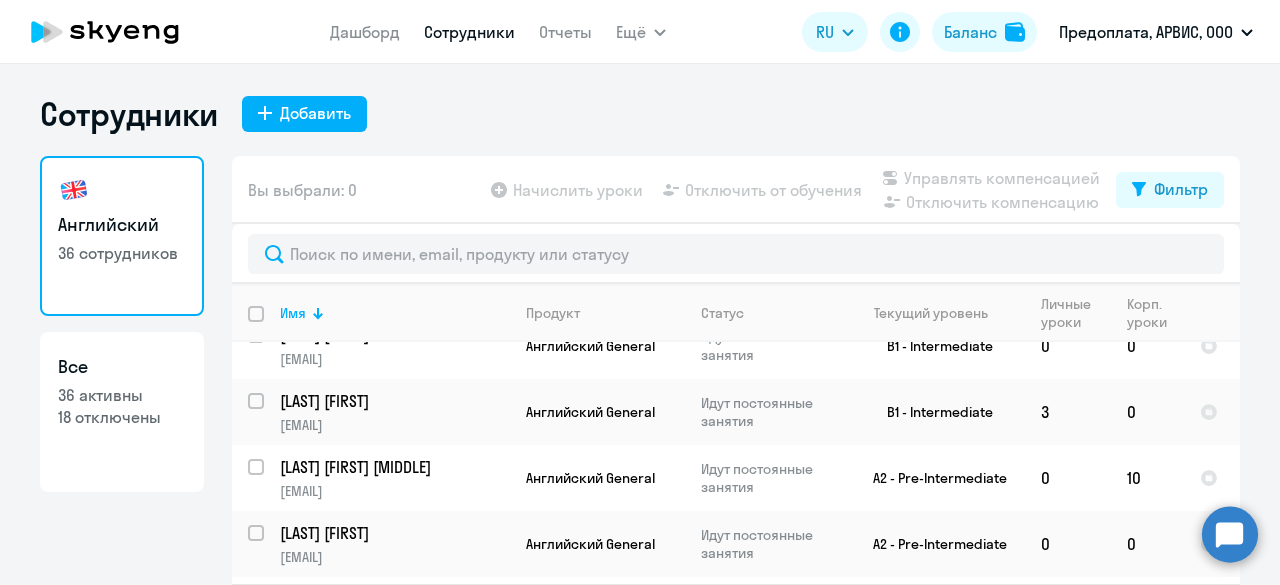 scroll, scrollTop: 1588, scrollLeft: 0, axis: vertical 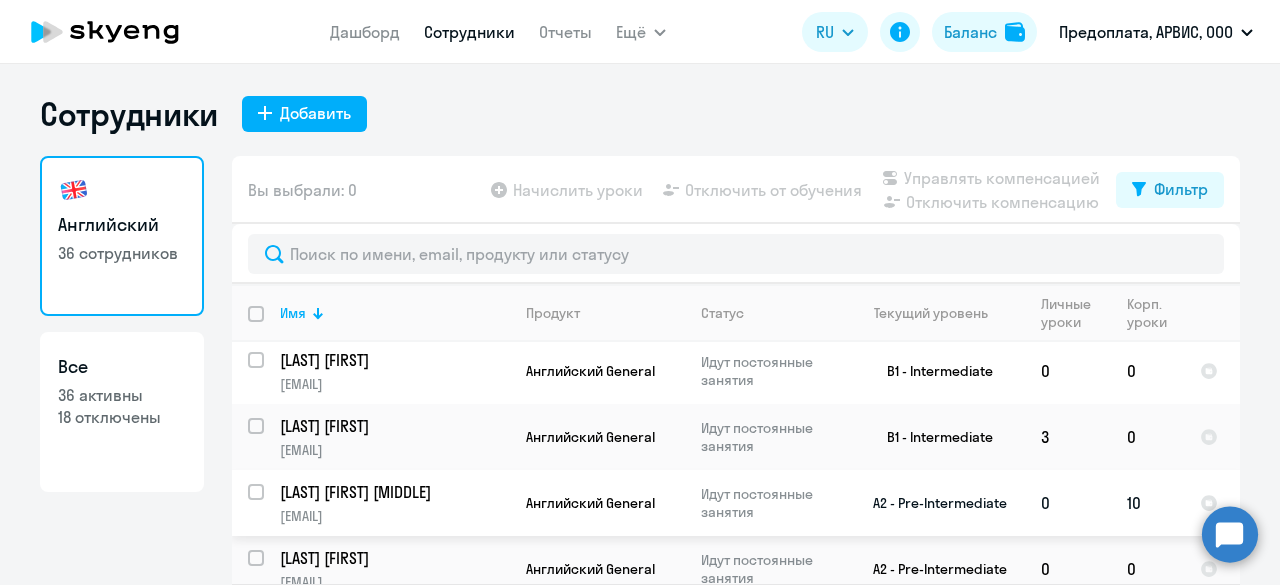 click on "[LAST] [FIRST] [MIDDLE] [EMAIL]" 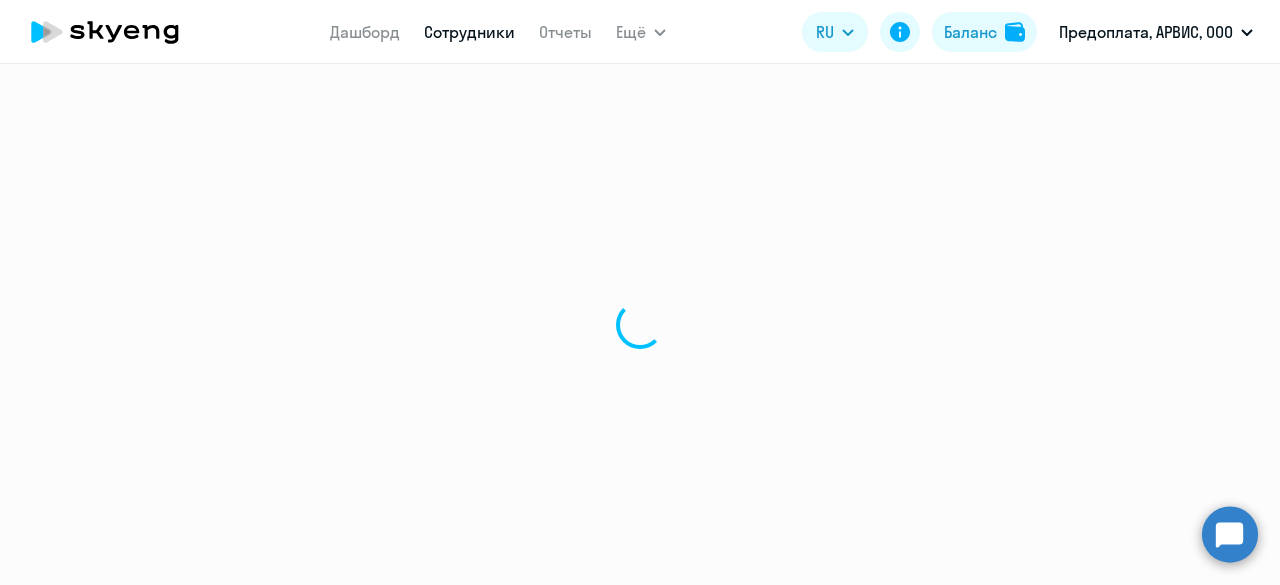 select on "english" 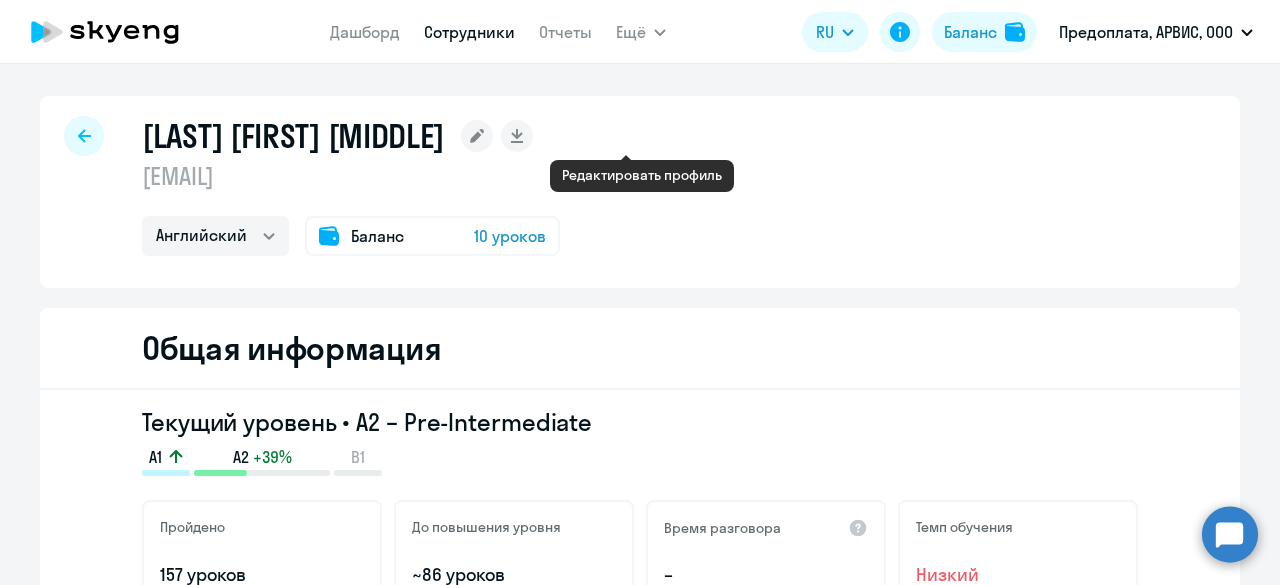 click 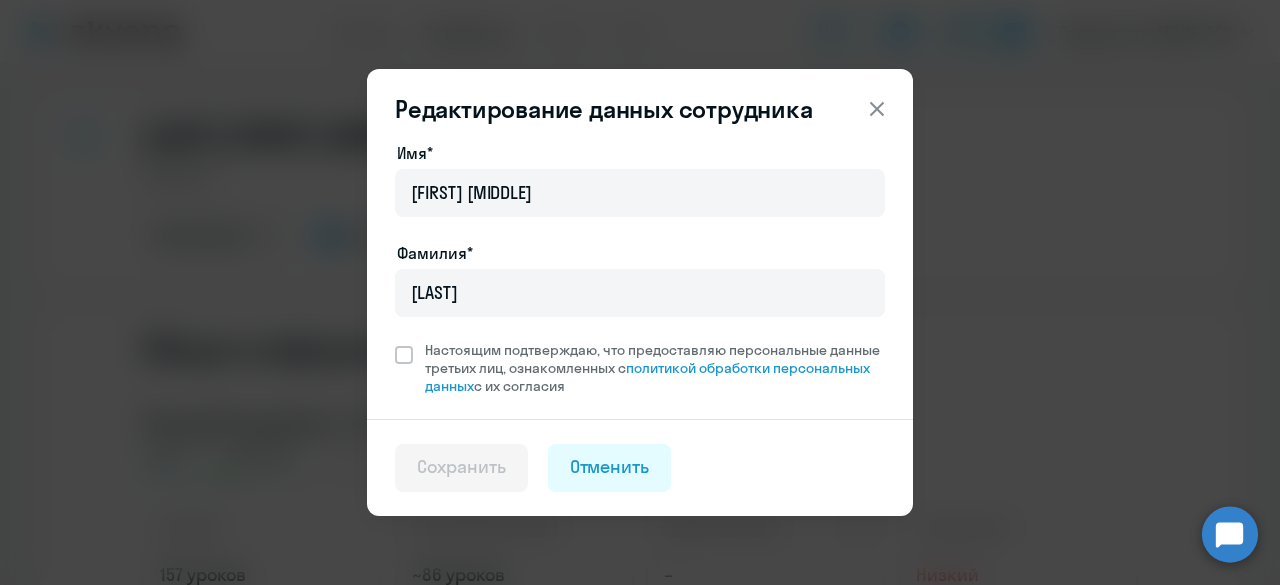 click 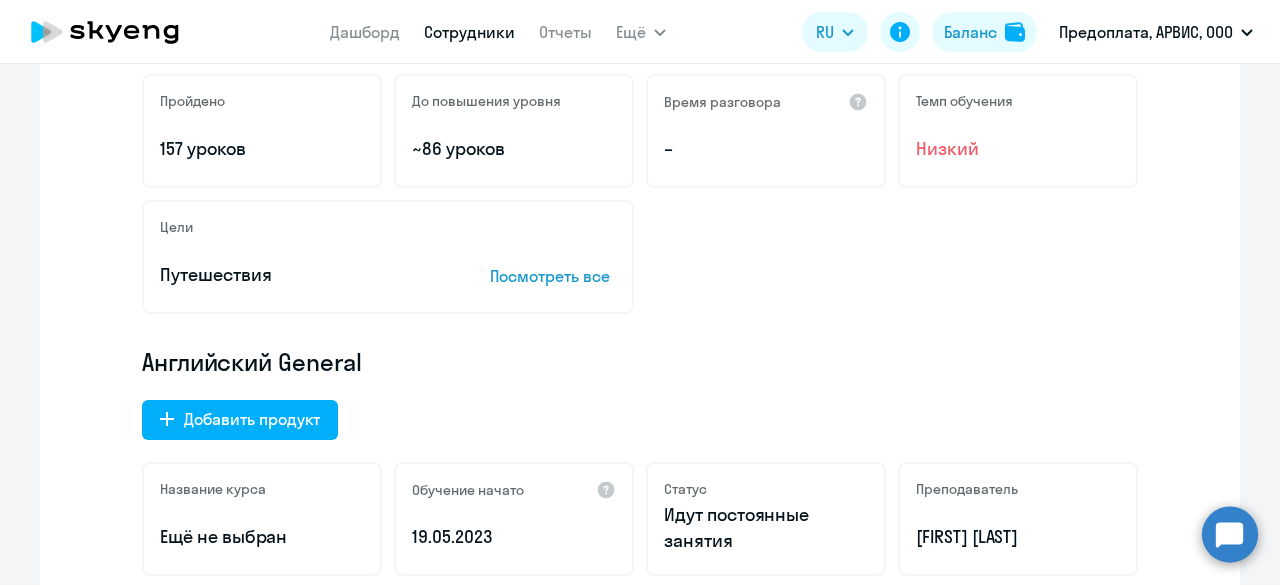 scroll, scrollTop: 0, scrollLeft: 0, axis: both 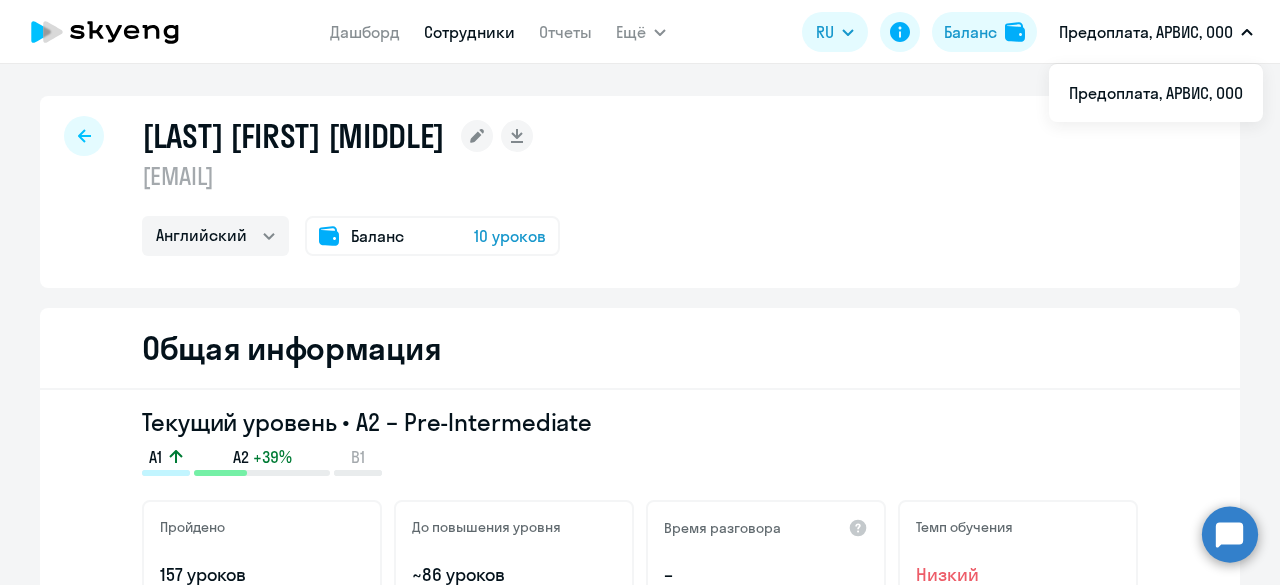 click 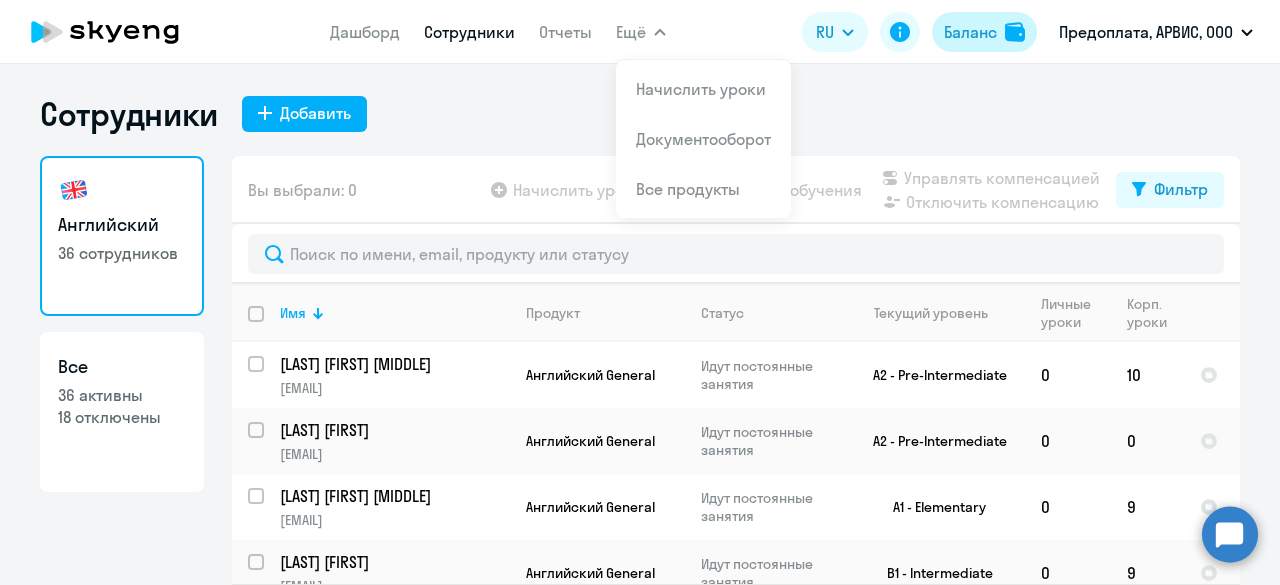 click on "Баланс" 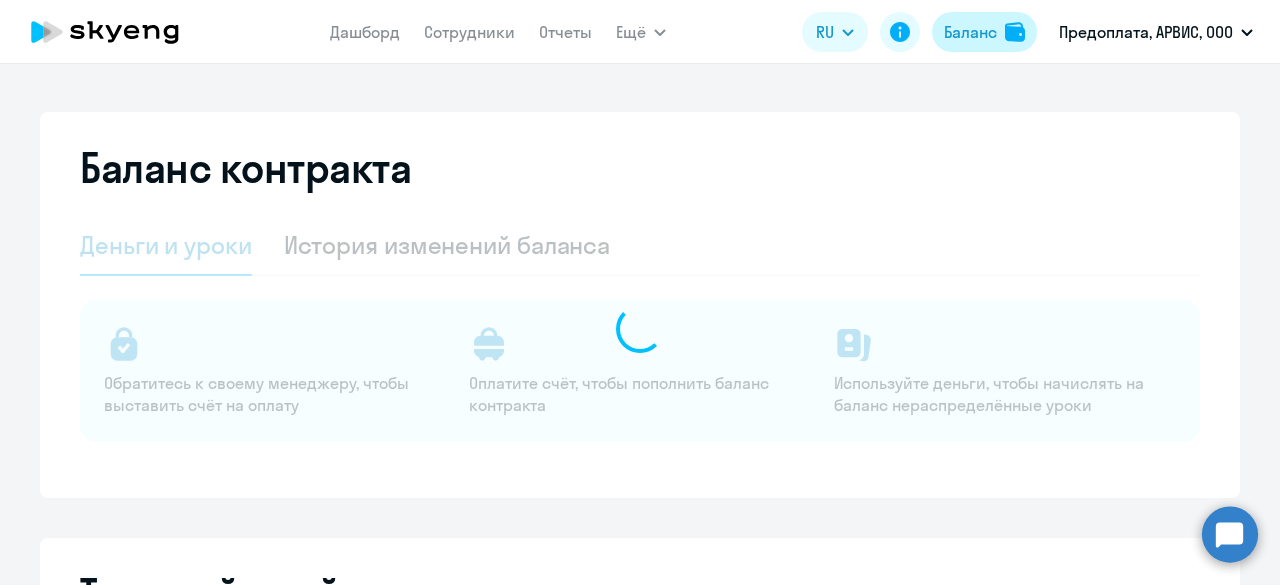 select on "english_adult_not_native_speaker" 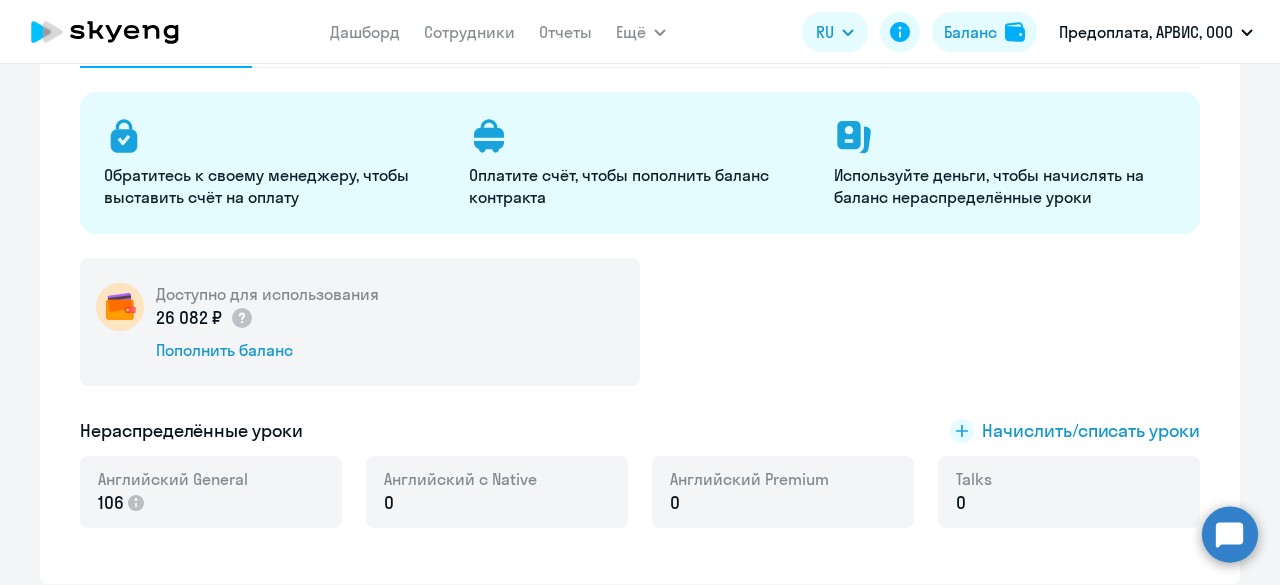 scroll, scrollTop: 0, scrollLeft: 0, axis: both 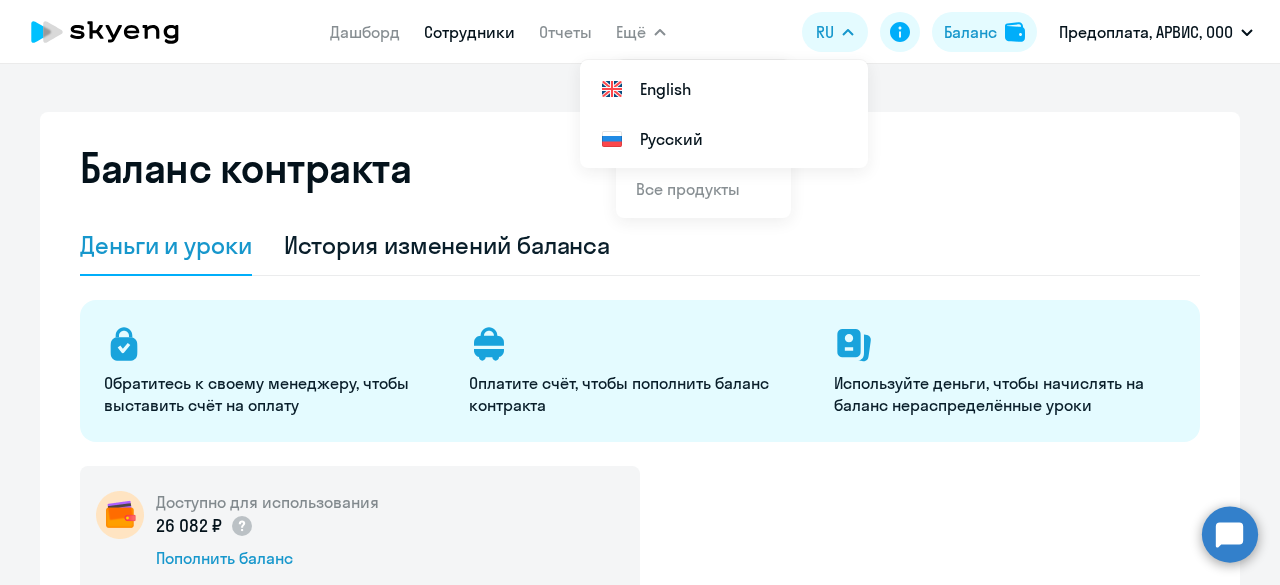click on "Сотрудники" at bounding box center (469, 32) 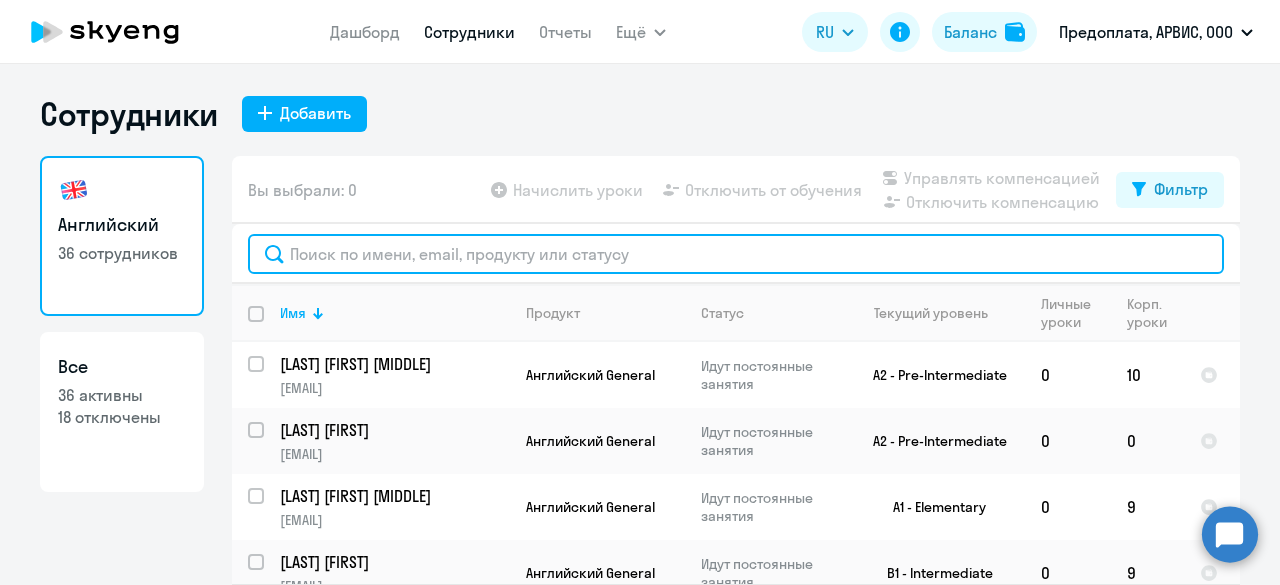 click 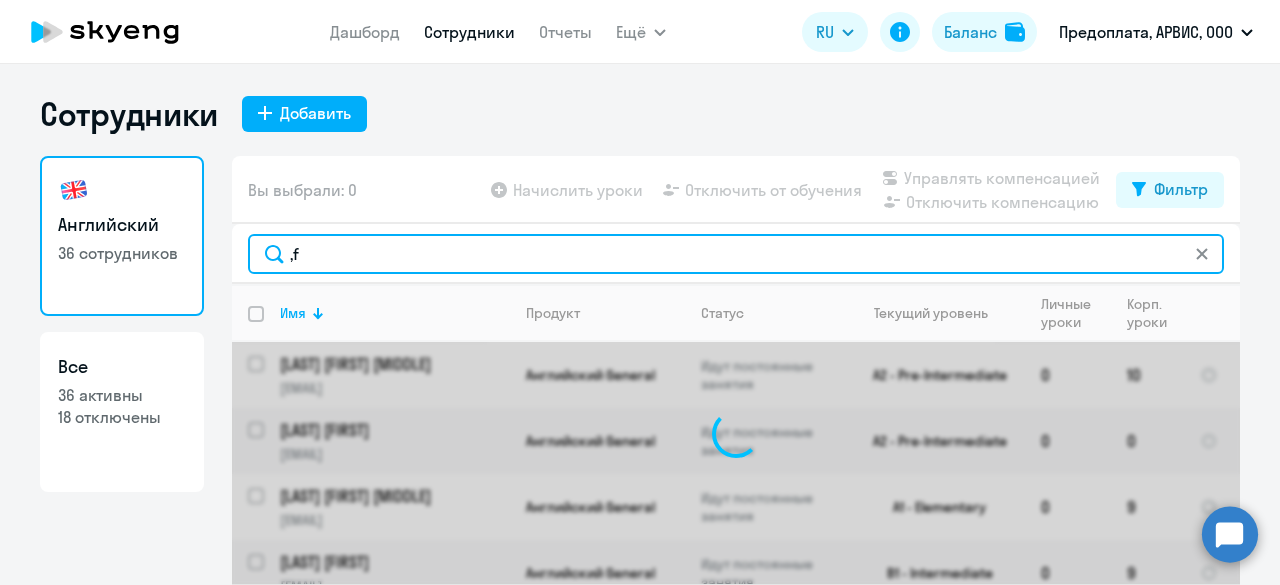 type on "," 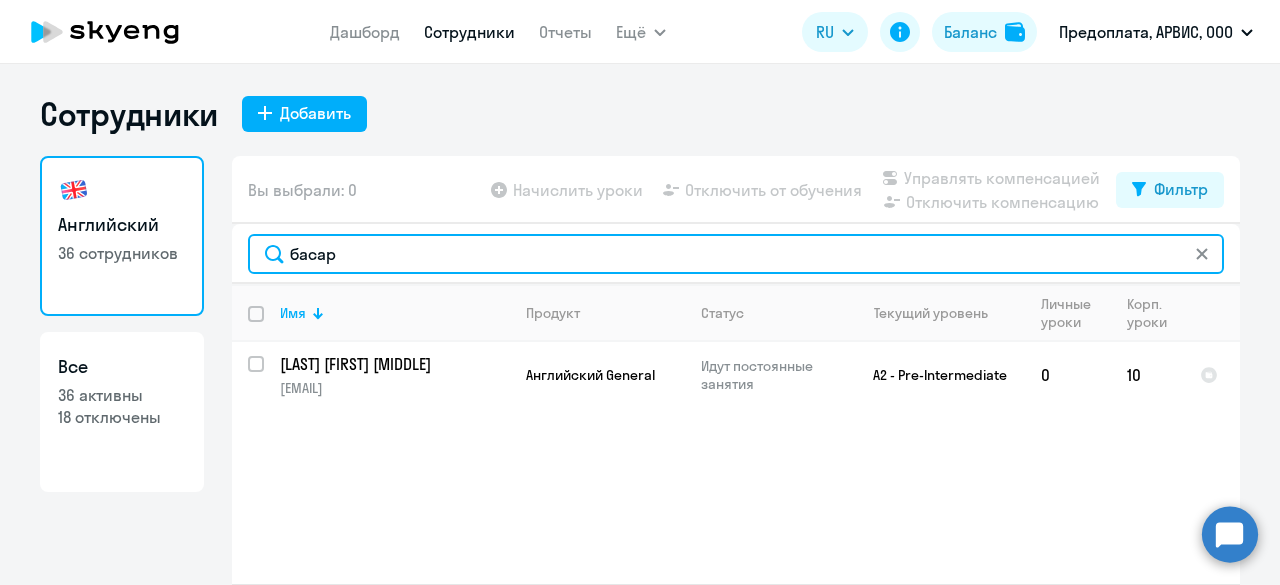 type on "басар" 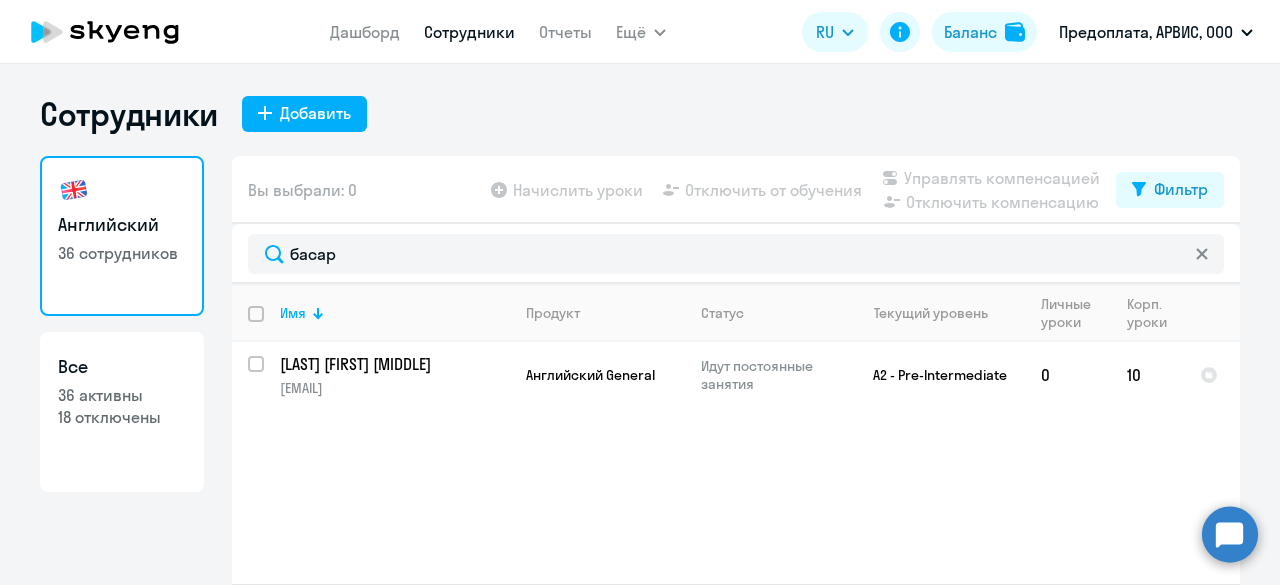 click on "Английский" 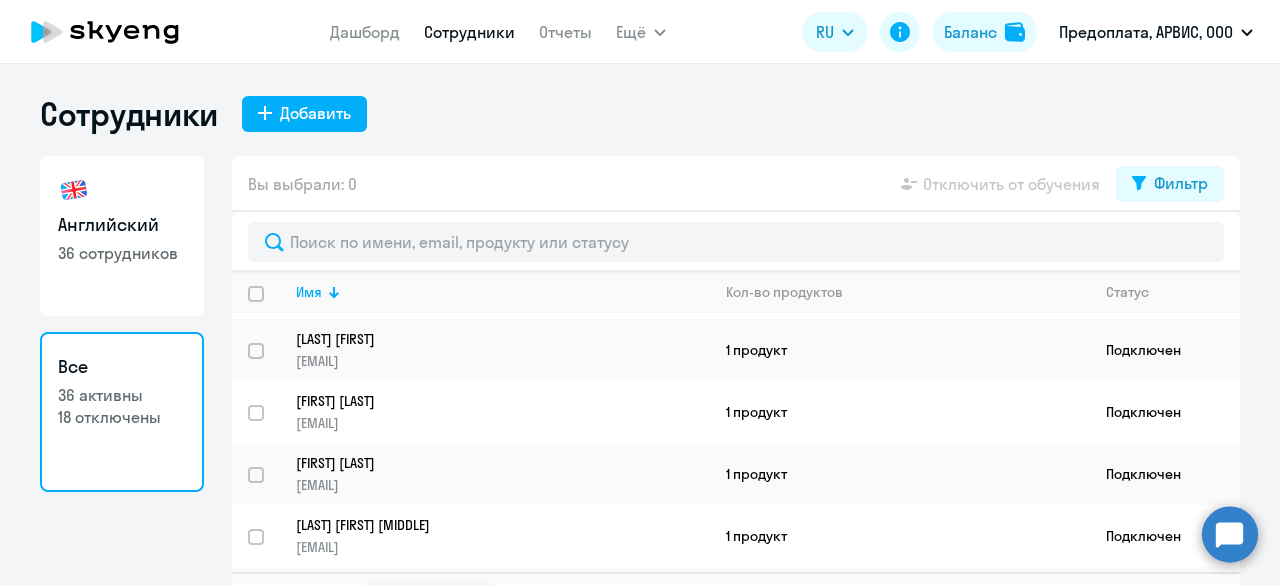 scroll, scrollTop: 180, scrollLeft: 0, axis: vertical 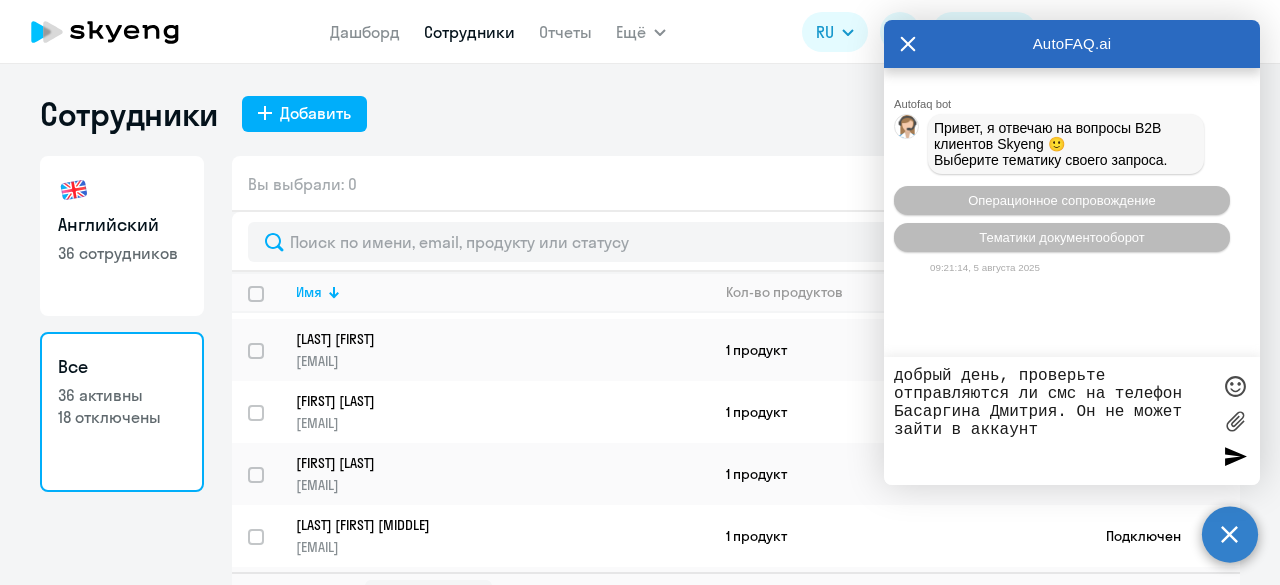 type on "добрый день, проверьте отправляются ли смс на телефон Басаргина Дмитрия. Он не может зайти в аккаунт" 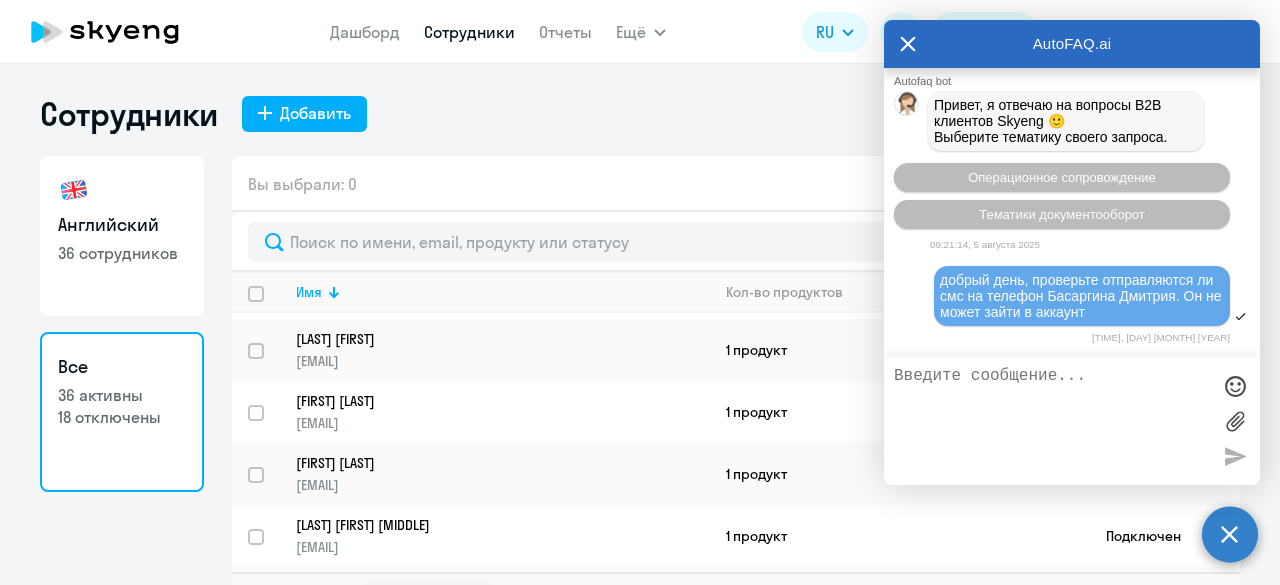 scroll, scrollTop: 182, scrollLeft: 0, axis: vertical 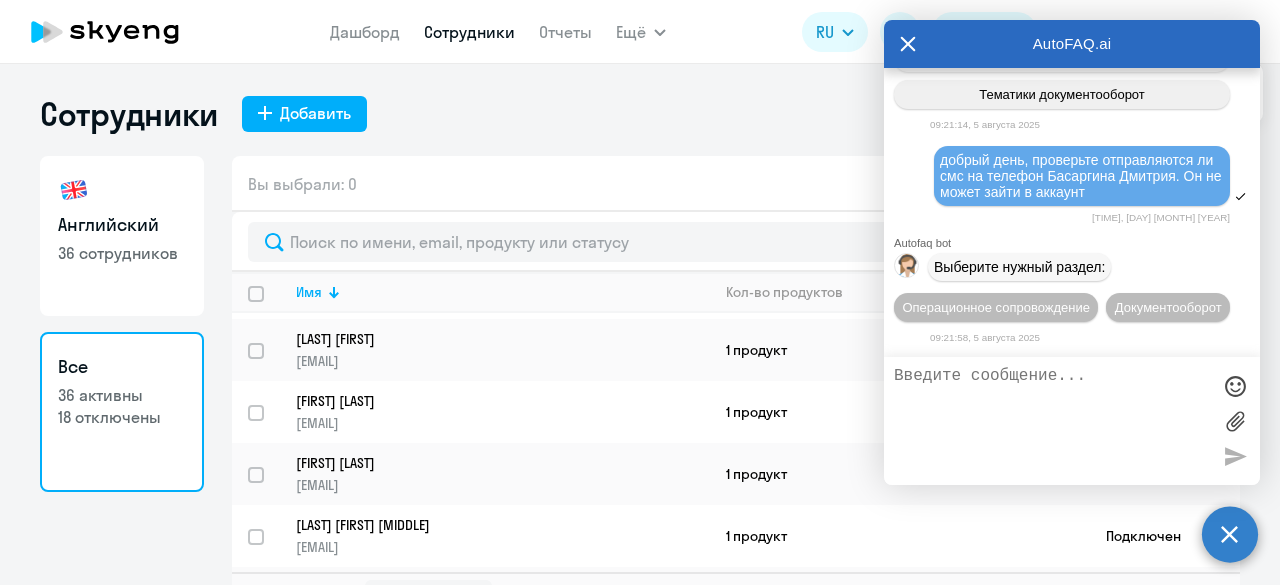 drag, startPoint x: 1134, startPoint y: 156, endPoint x: 931, endPoint y: 125, distance: 205.35335 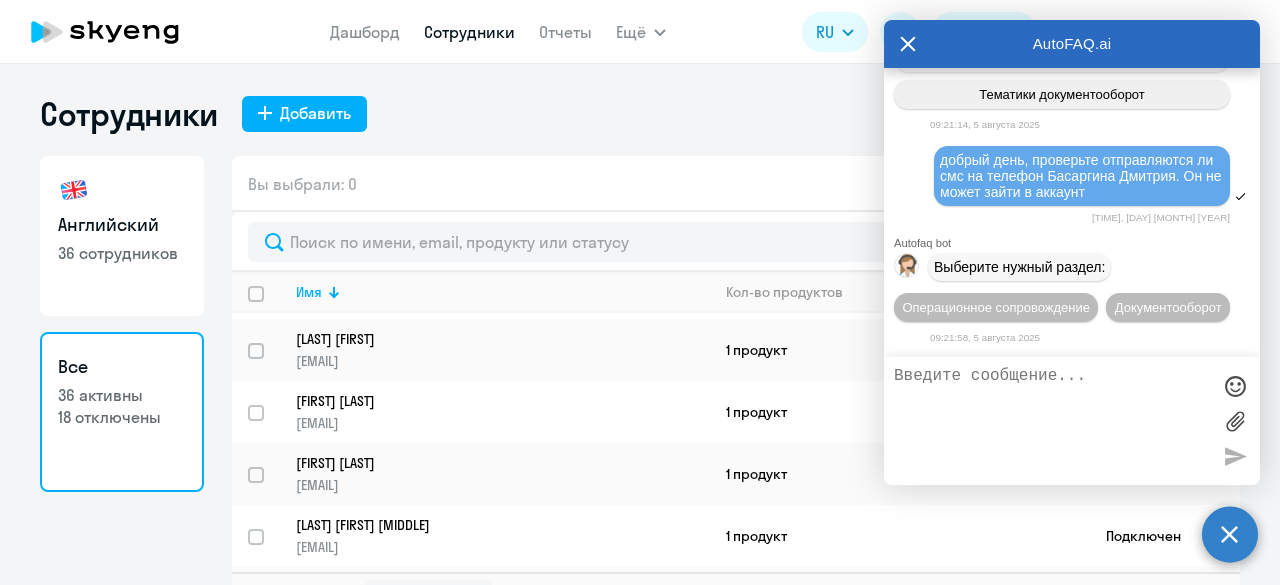 copy on "добрый день, проверьте отправляются ли смс на телефон Басаргина Дмитрия. Он не может зайти в аккаунт" 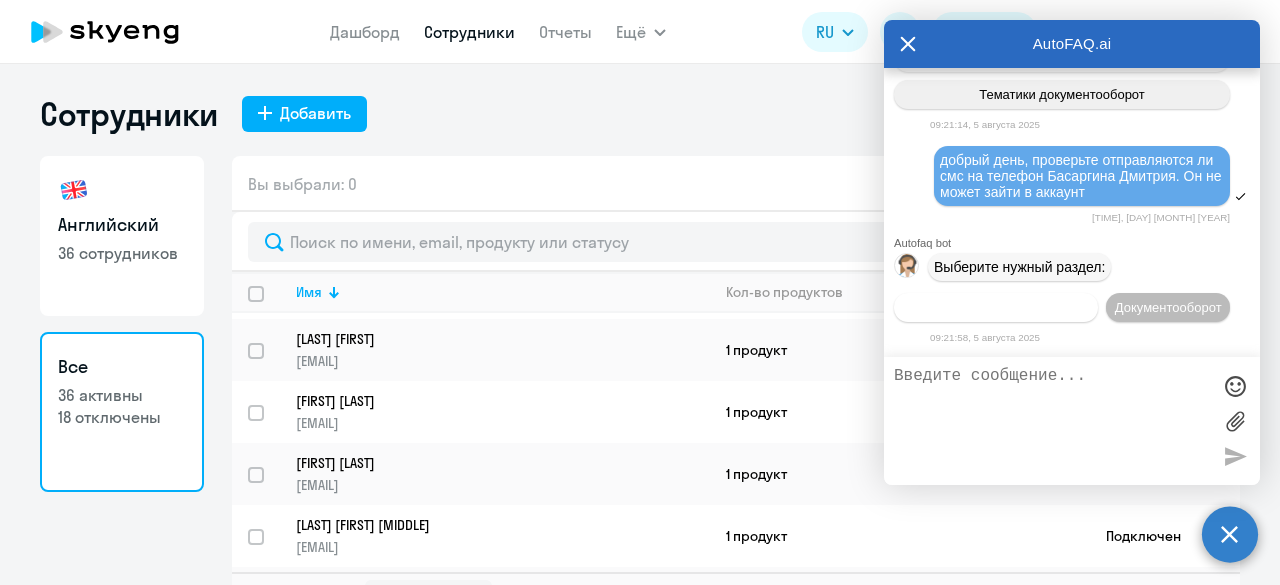 click on "Операционное сопровождение" at bounding box center [996, 307] 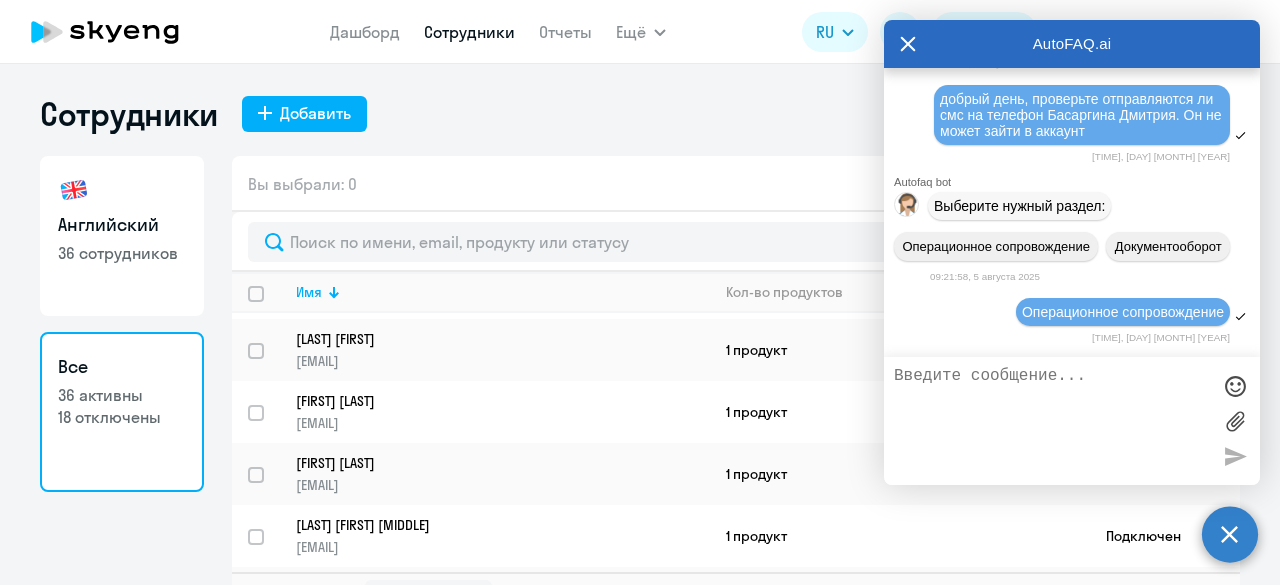 scroll, scrollTop: 364, scrollLeft: 0, axis: vertical 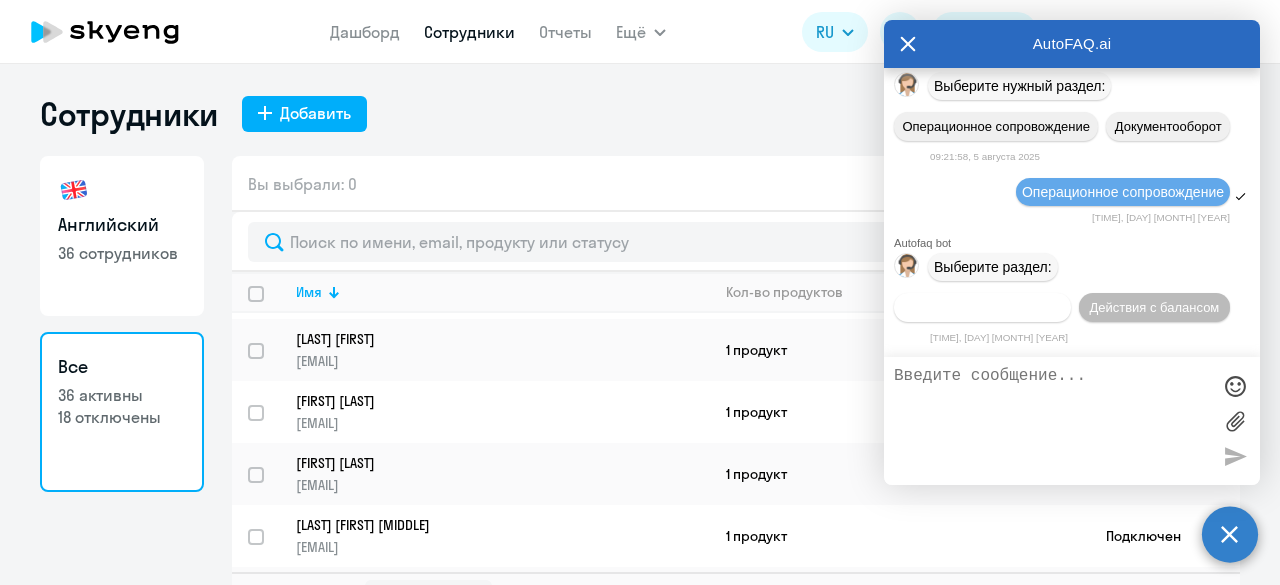 click on "Действия по сотрудникам" at bounding box center (982, 307) 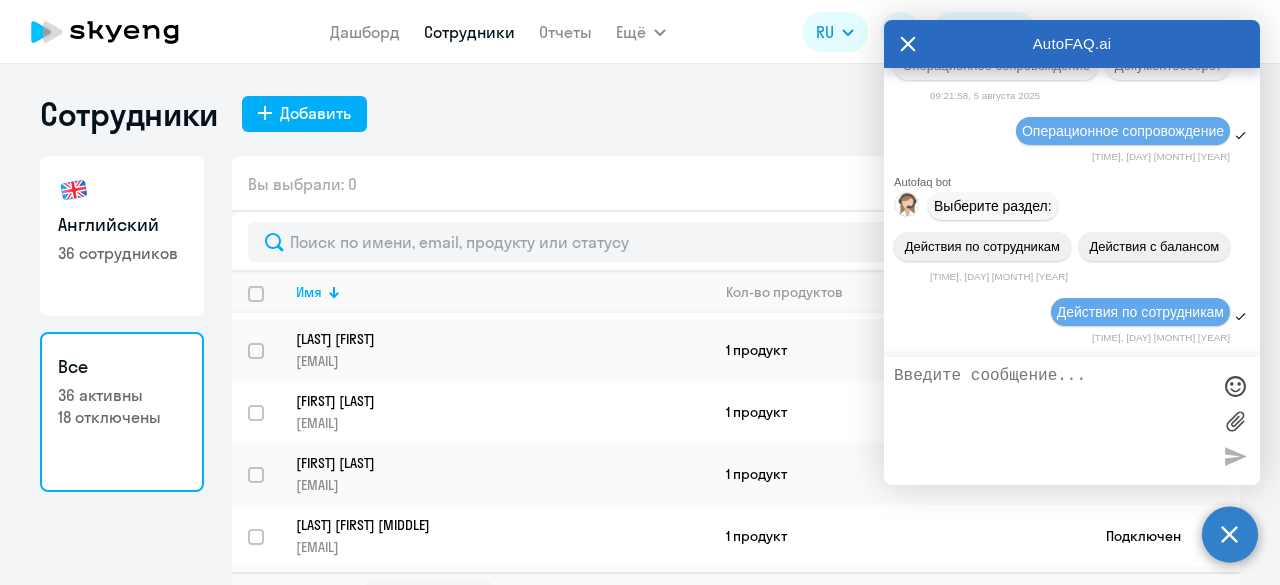 scroll, scrollTop: 659, scrollLeft: 0, axis: vertical 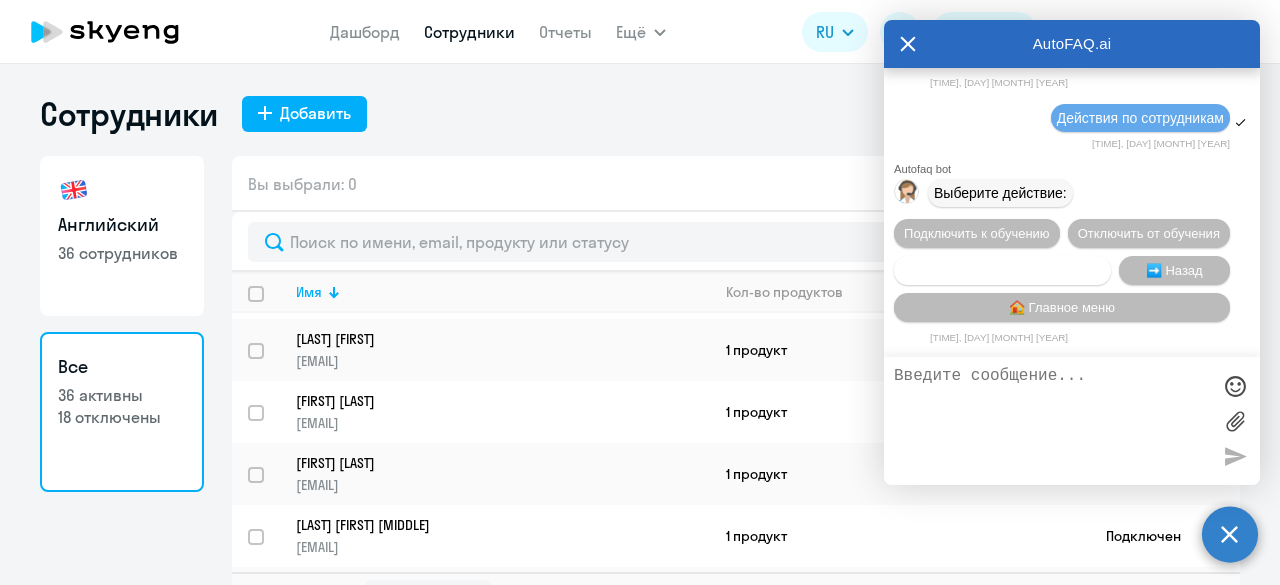 click on "Сотруднику нужна помощь" at bounding box center [1002, 270] 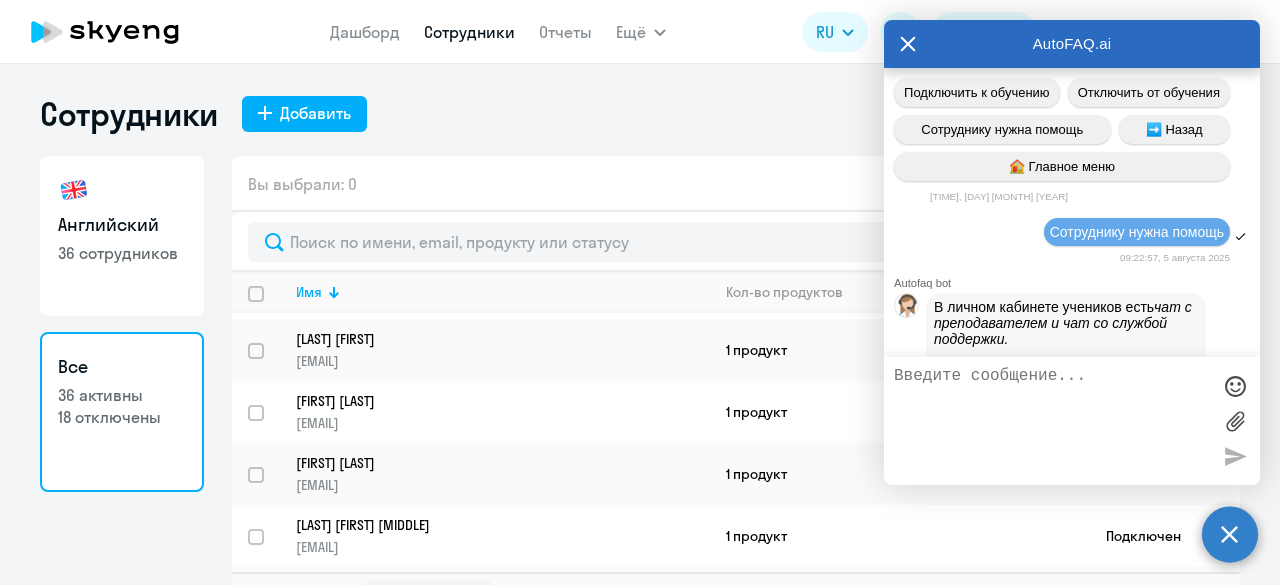 scroll, scrollTop: 1351, scrollLeft: 0, axis: vertical 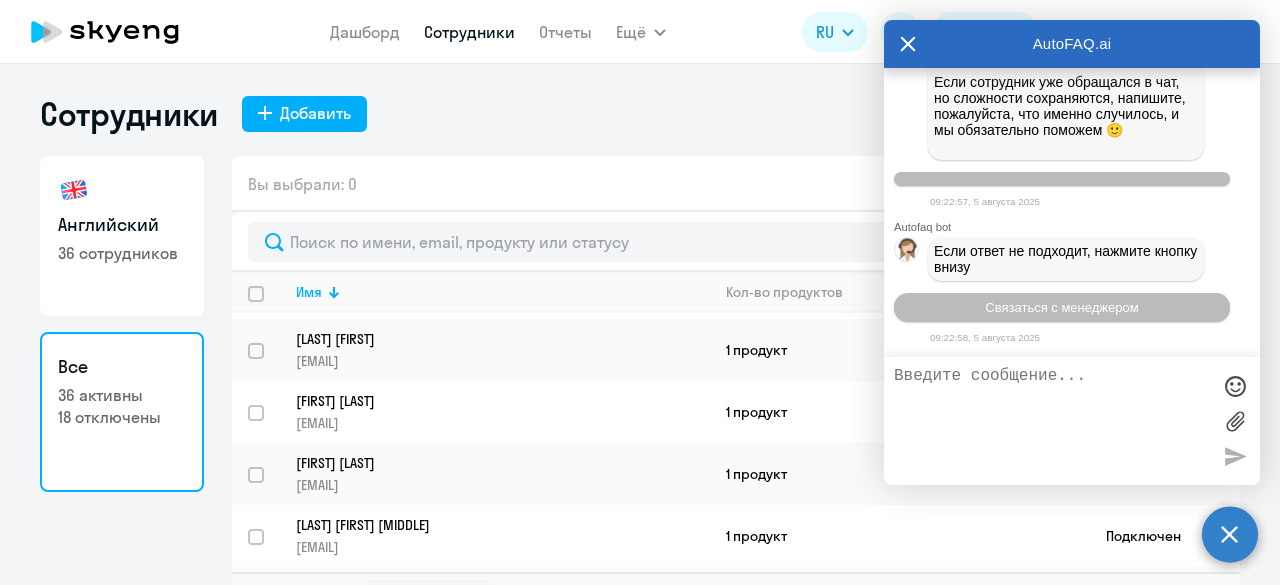 click at bounding box center [1052, 421] 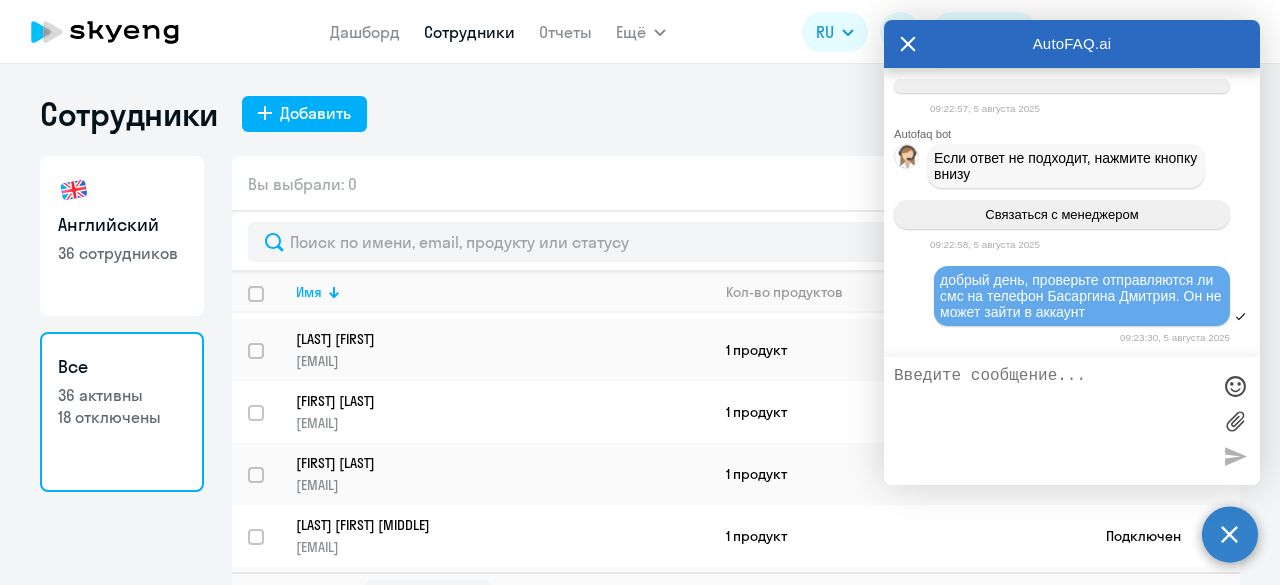 scroll, scrollTop: 1444, scrollLeft: 0, axis: vertical 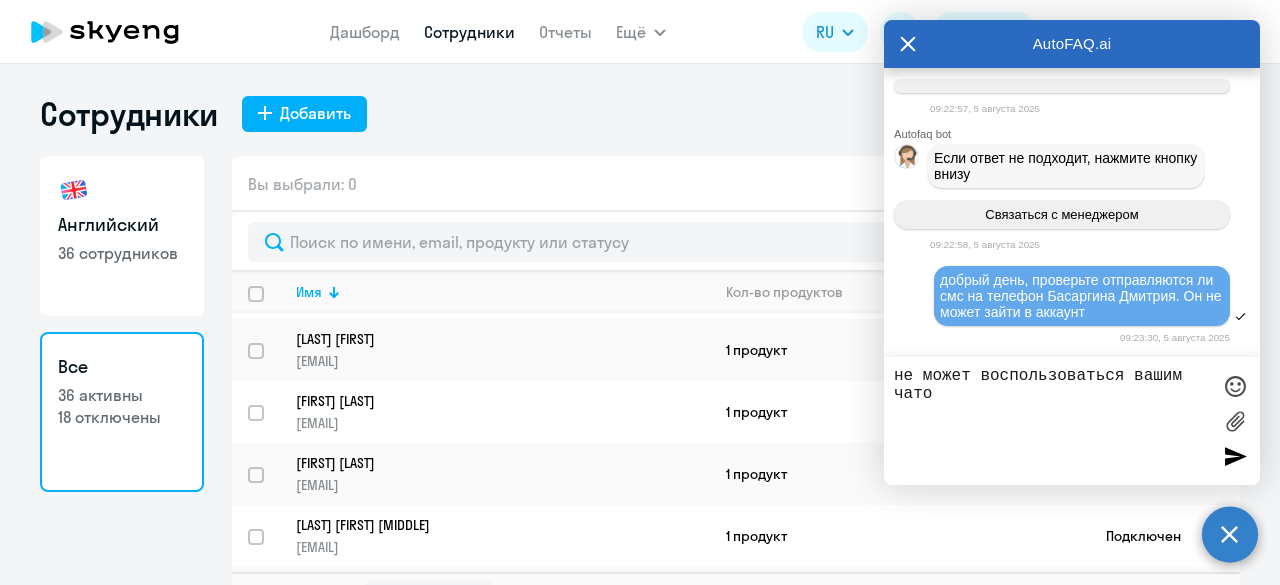 type on "не может воспользоваться вашим чатом" 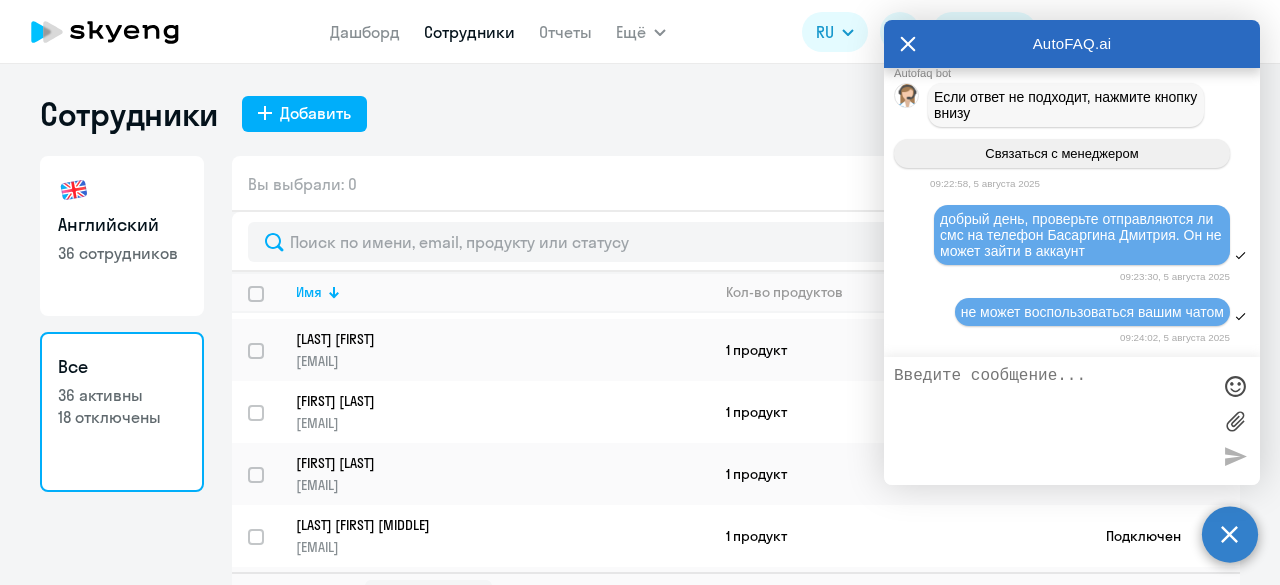 scroll, scrollTop: 1504, scrollLeft: 0, axis: vertical 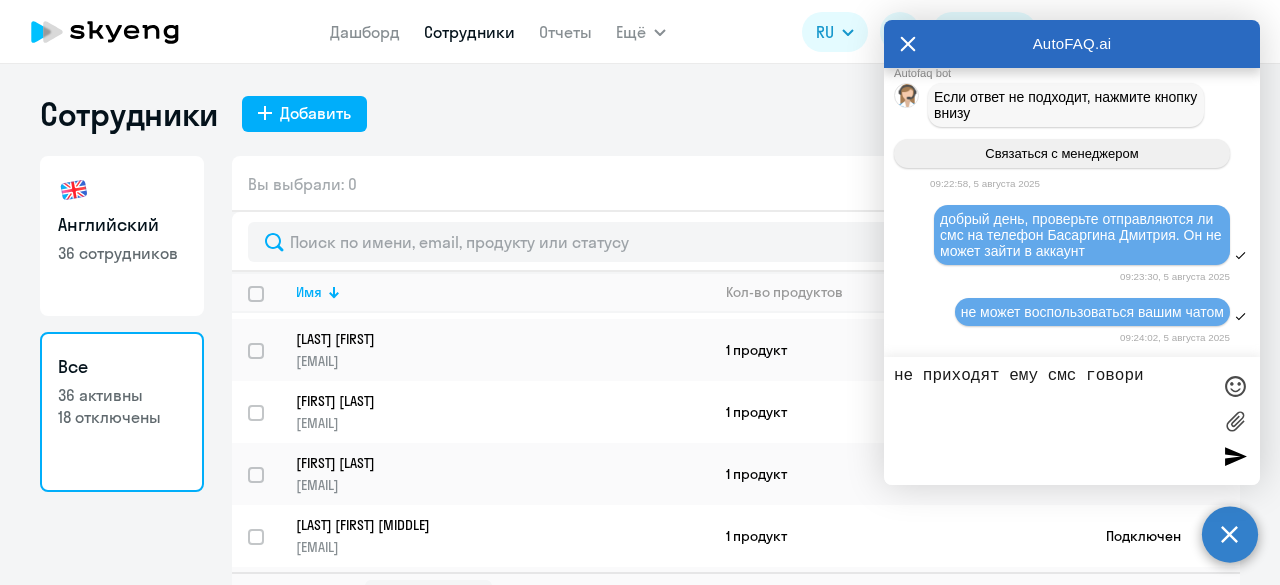 type on "не приходят ему смс говорит" 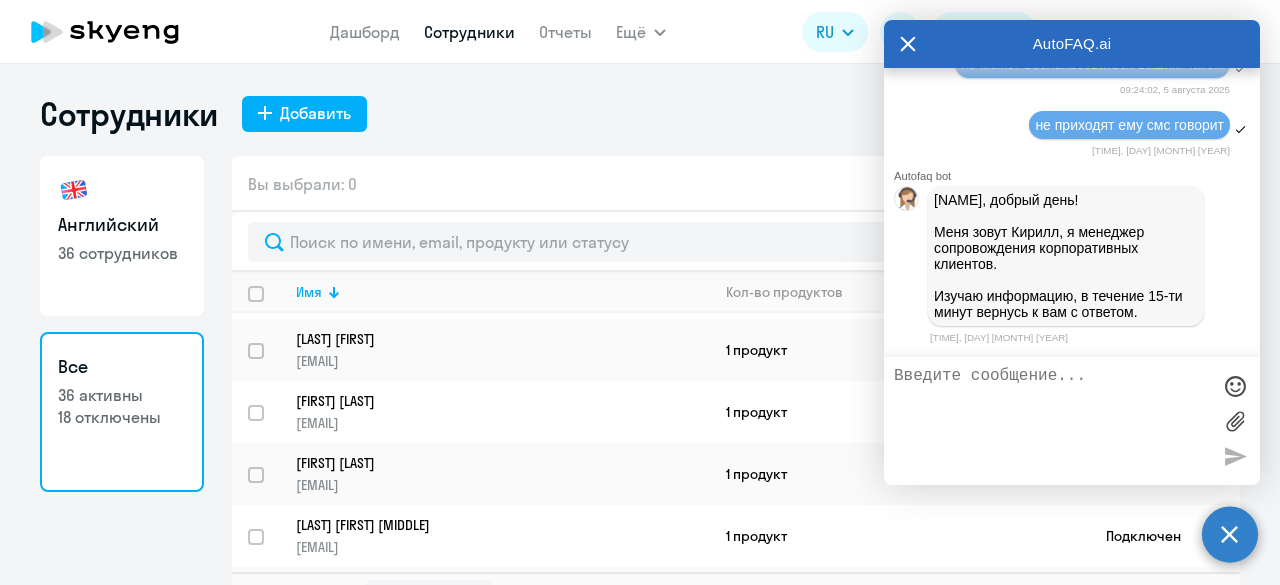 scroll, scrollTop: 2096, scrollLeft: 0, axis: vertical 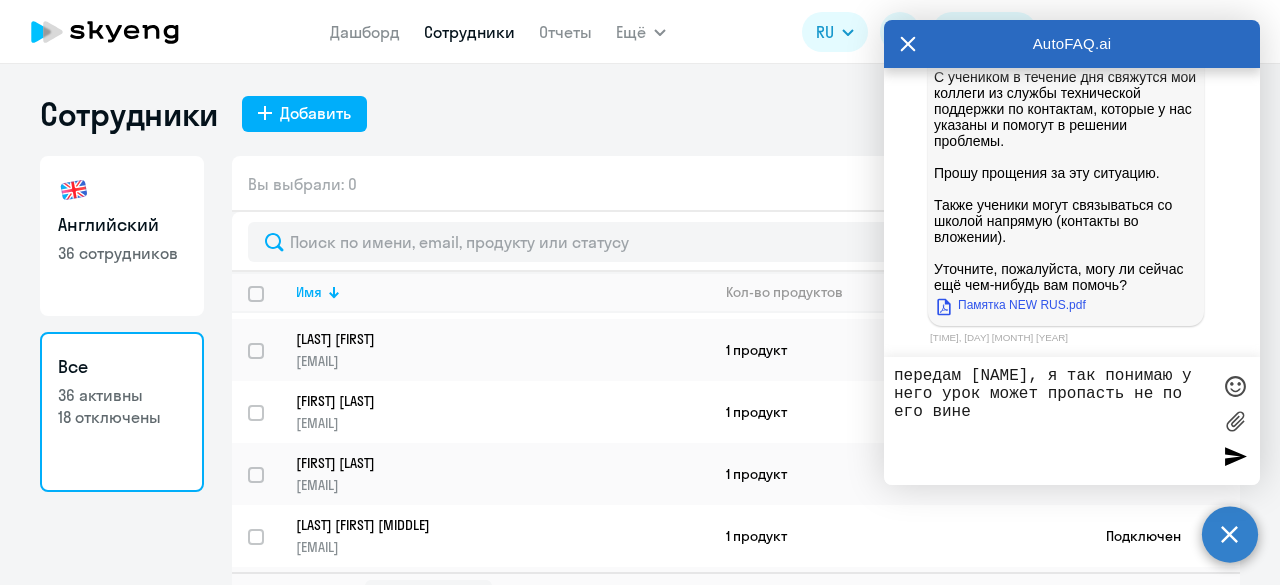 type on "передам [FIRST], я так понимаю у него урок может пропасть не по его вине?" 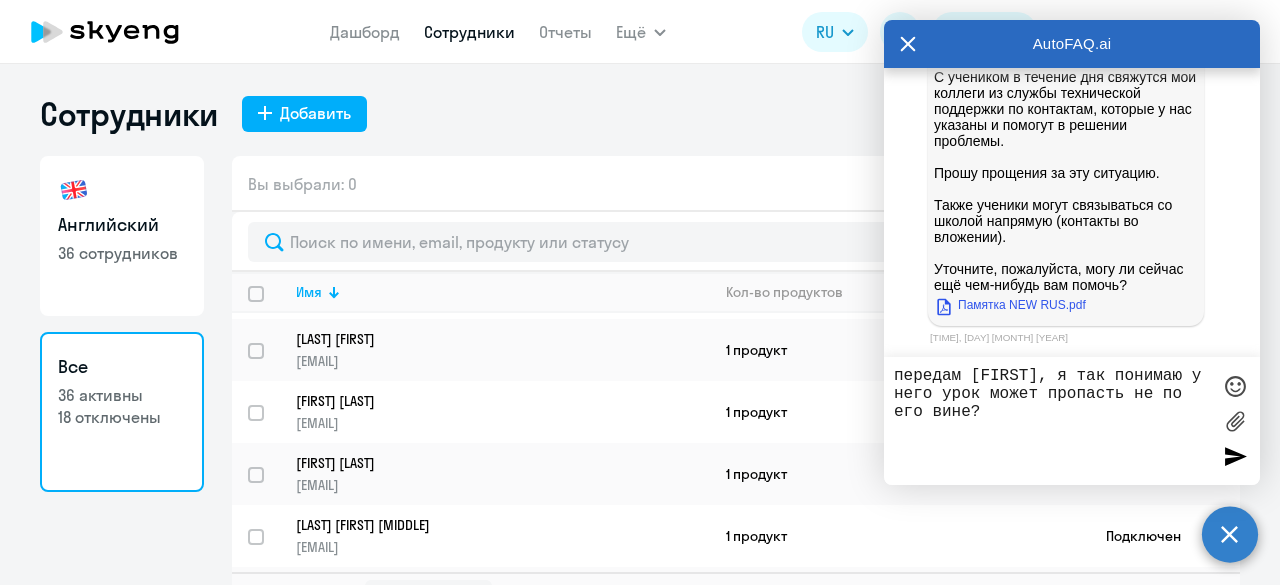type 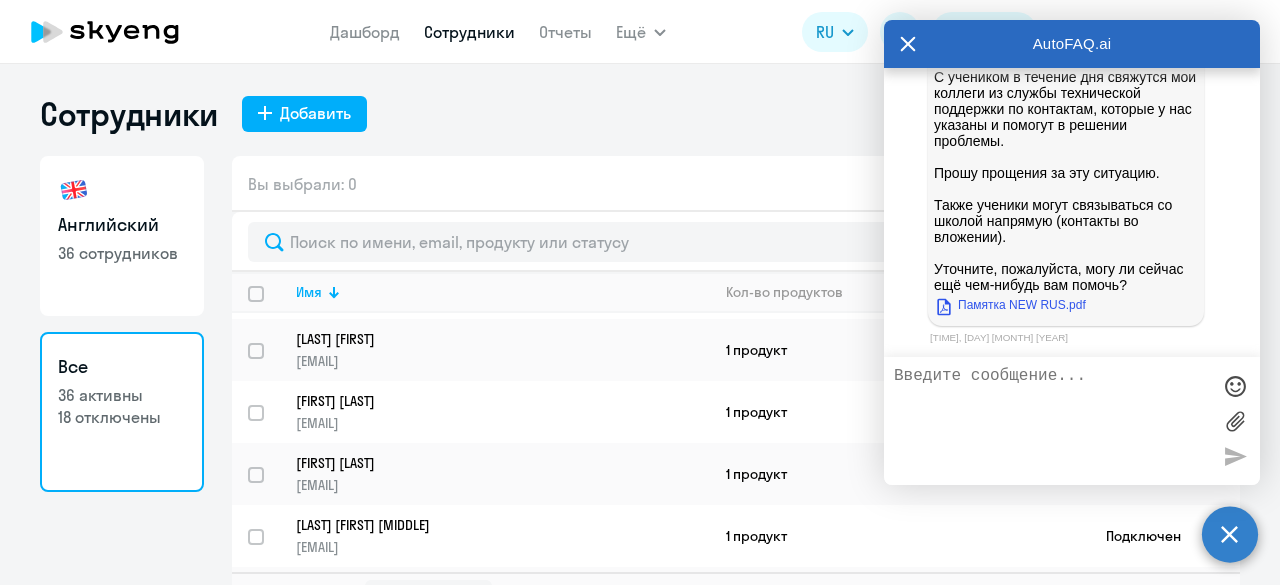 scroll, scrollTop: 2173, scrollLeft: 0, axis: vertical 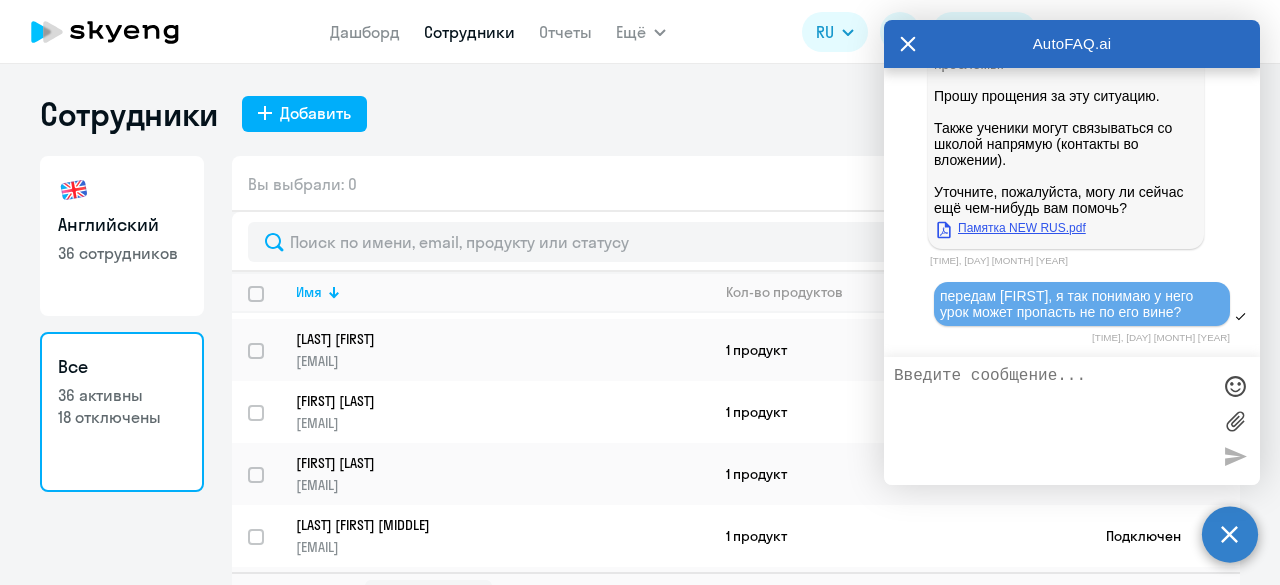 click on "Памятка NEW RUS.pdf" at bounding box center (1010, 228) 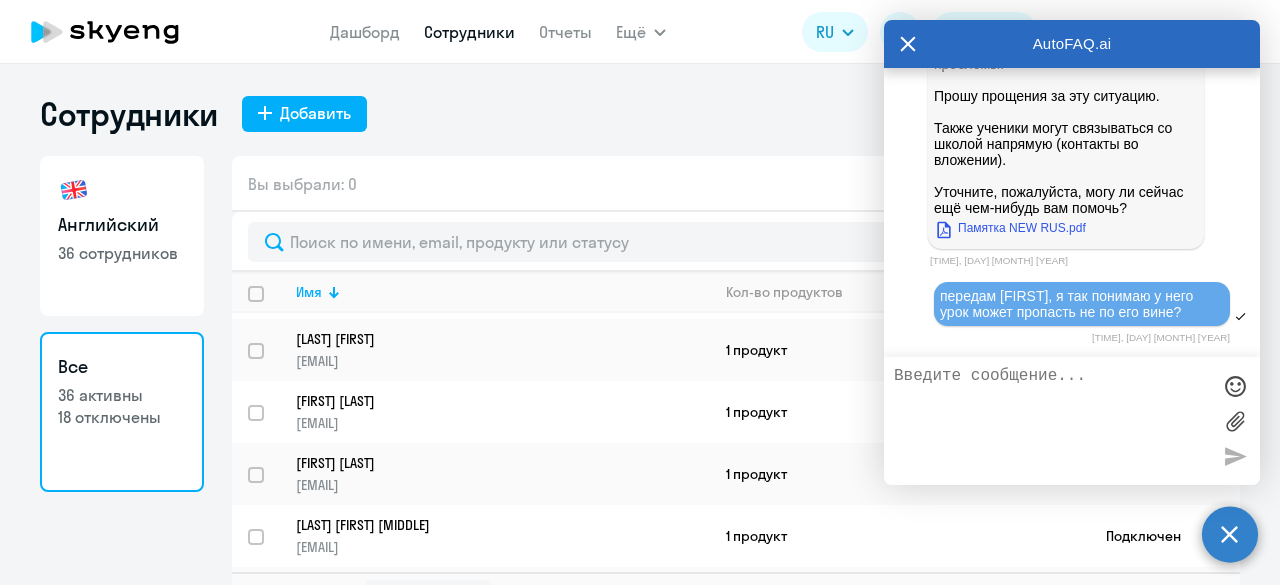 scroll, scrollTop: 2173, scrollLeft: 0, axis: vertical 